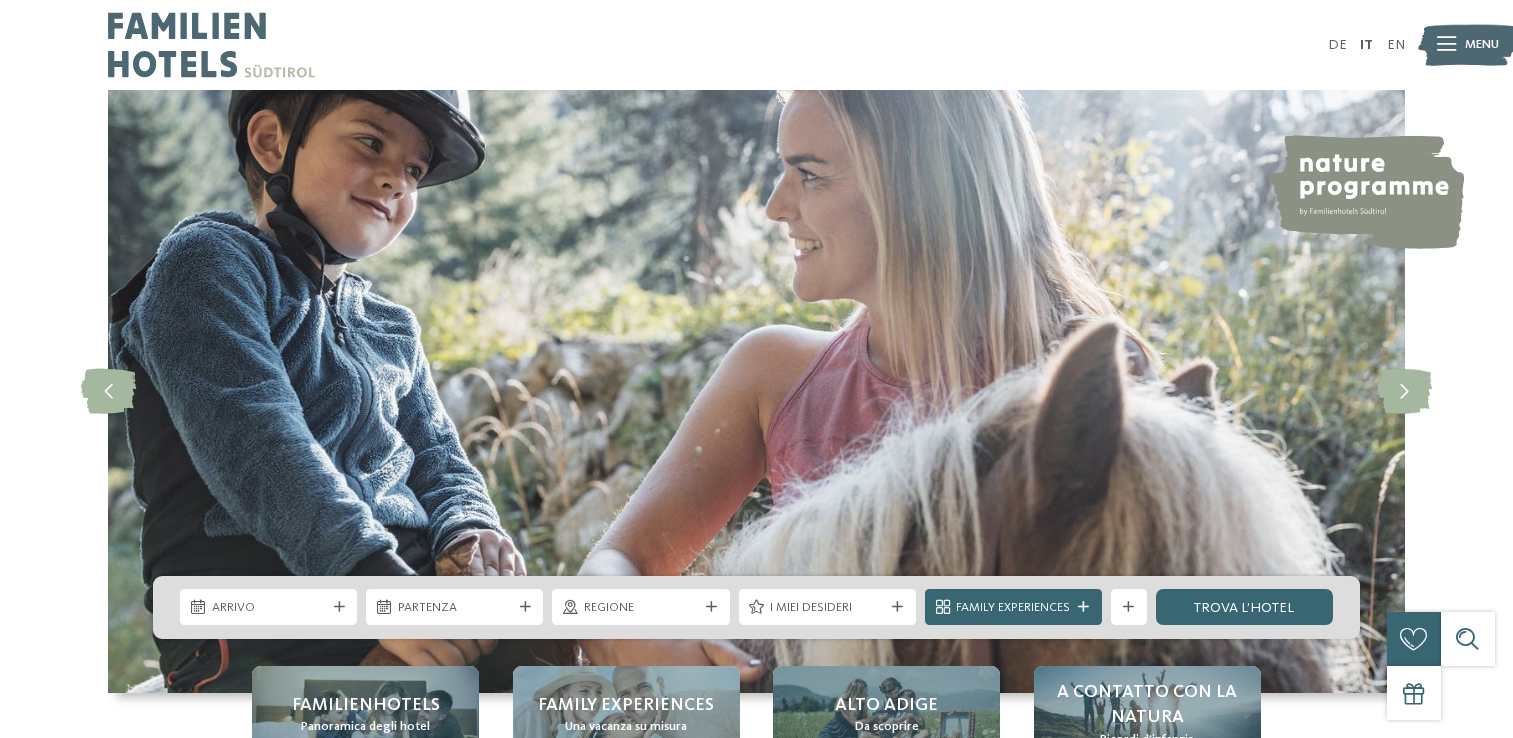 scroll, scrollTop: 0, scrollLeft: 0, axis: both 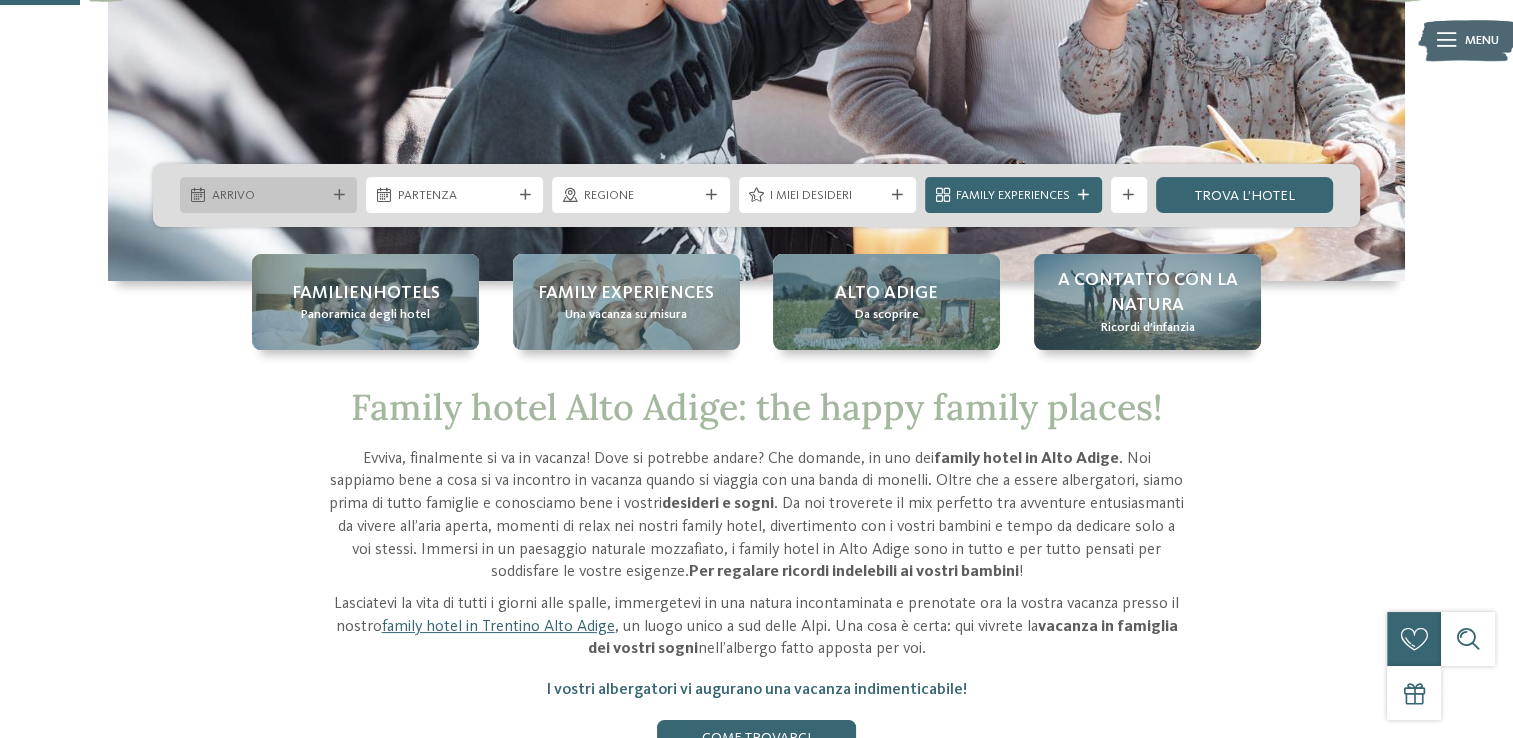 click on "Arrivo" at bounding box center [268, 195] 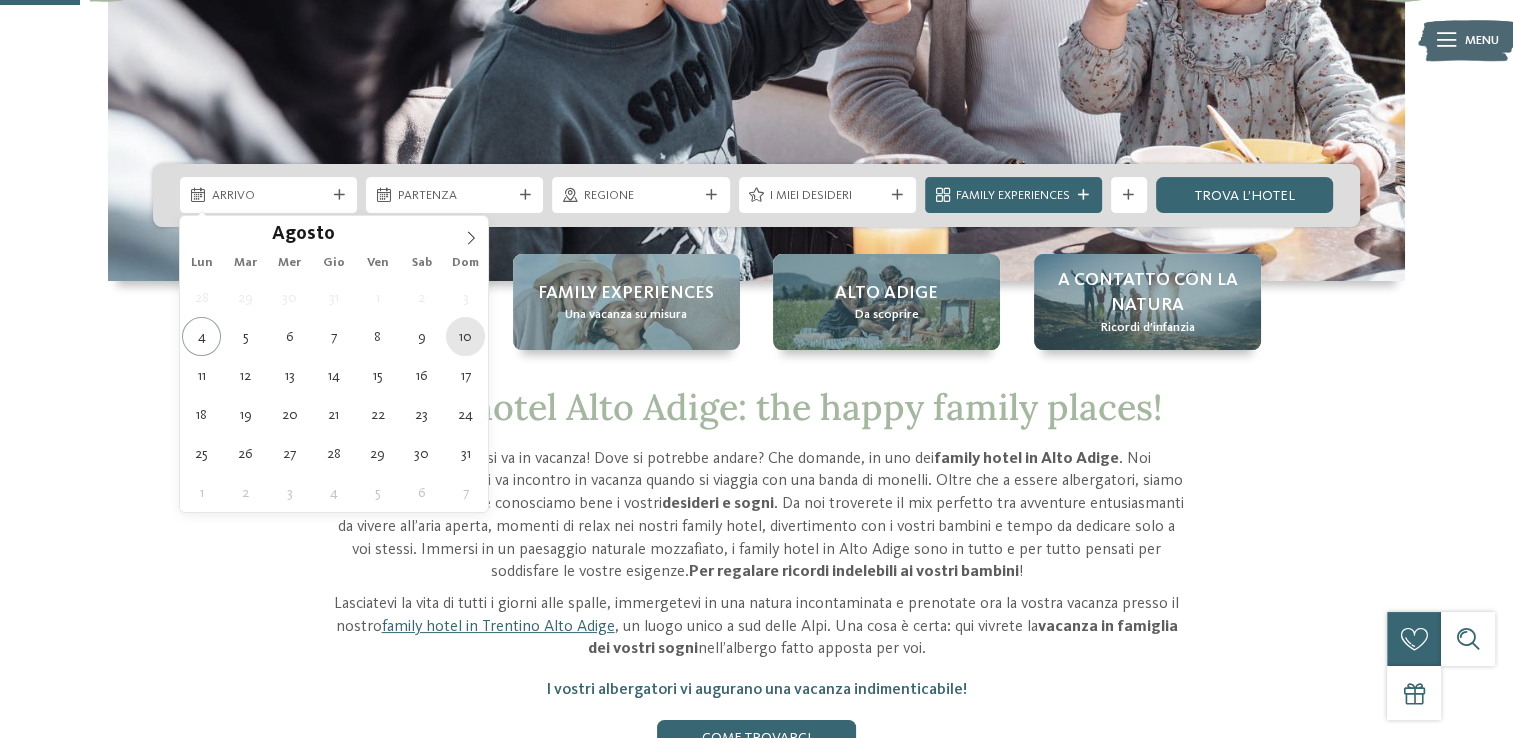 type on "10.08.2025" 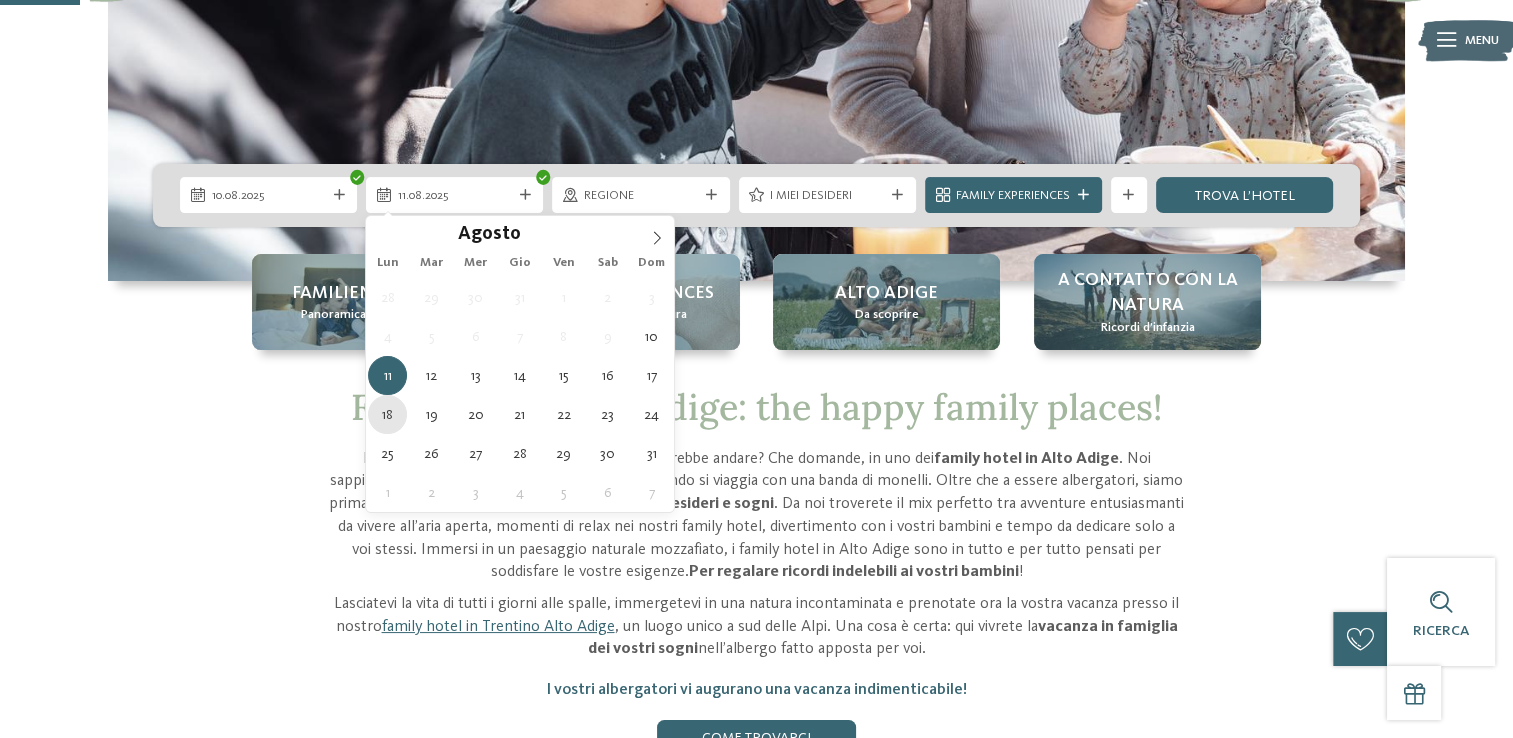 type on "18.08.2025" 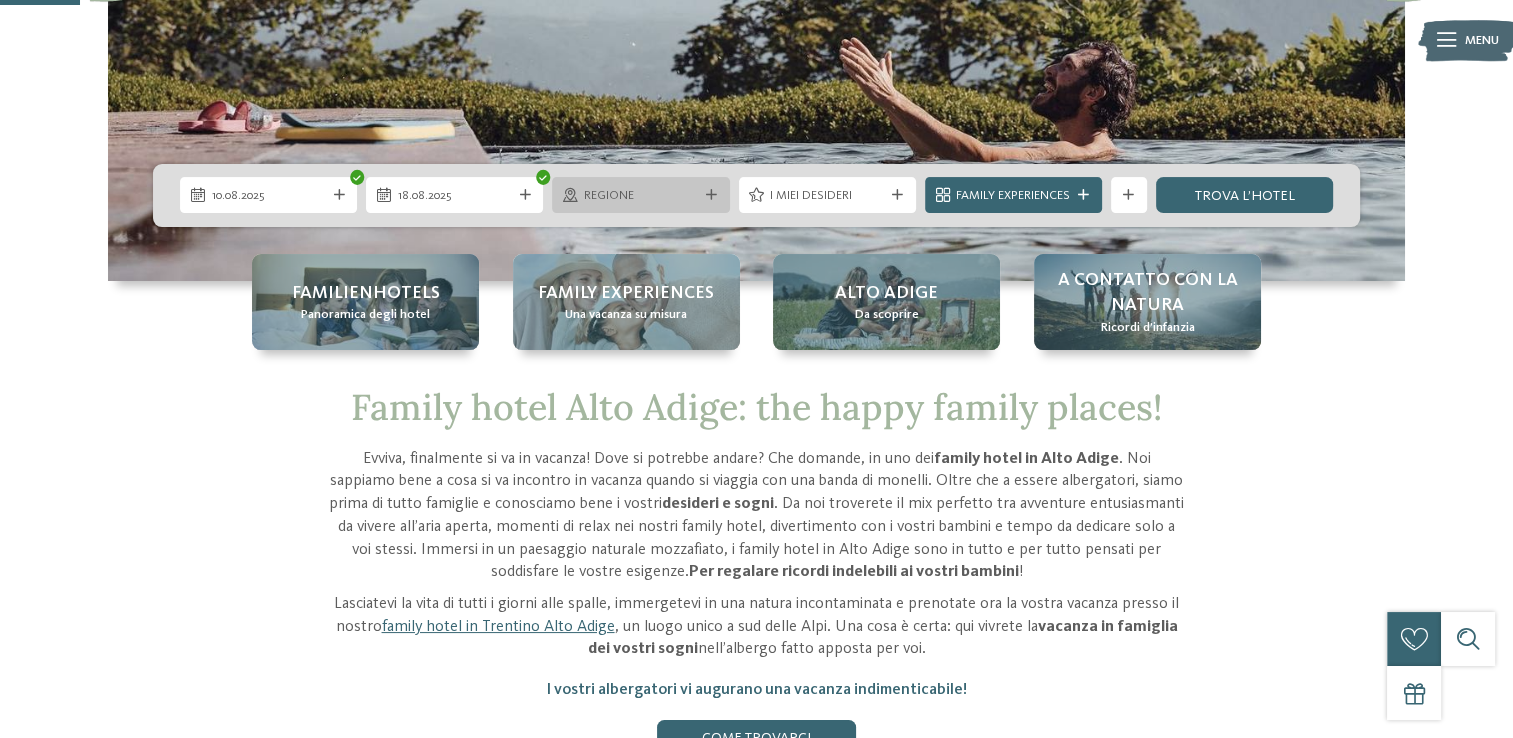 click at bounding box center [711, 195] 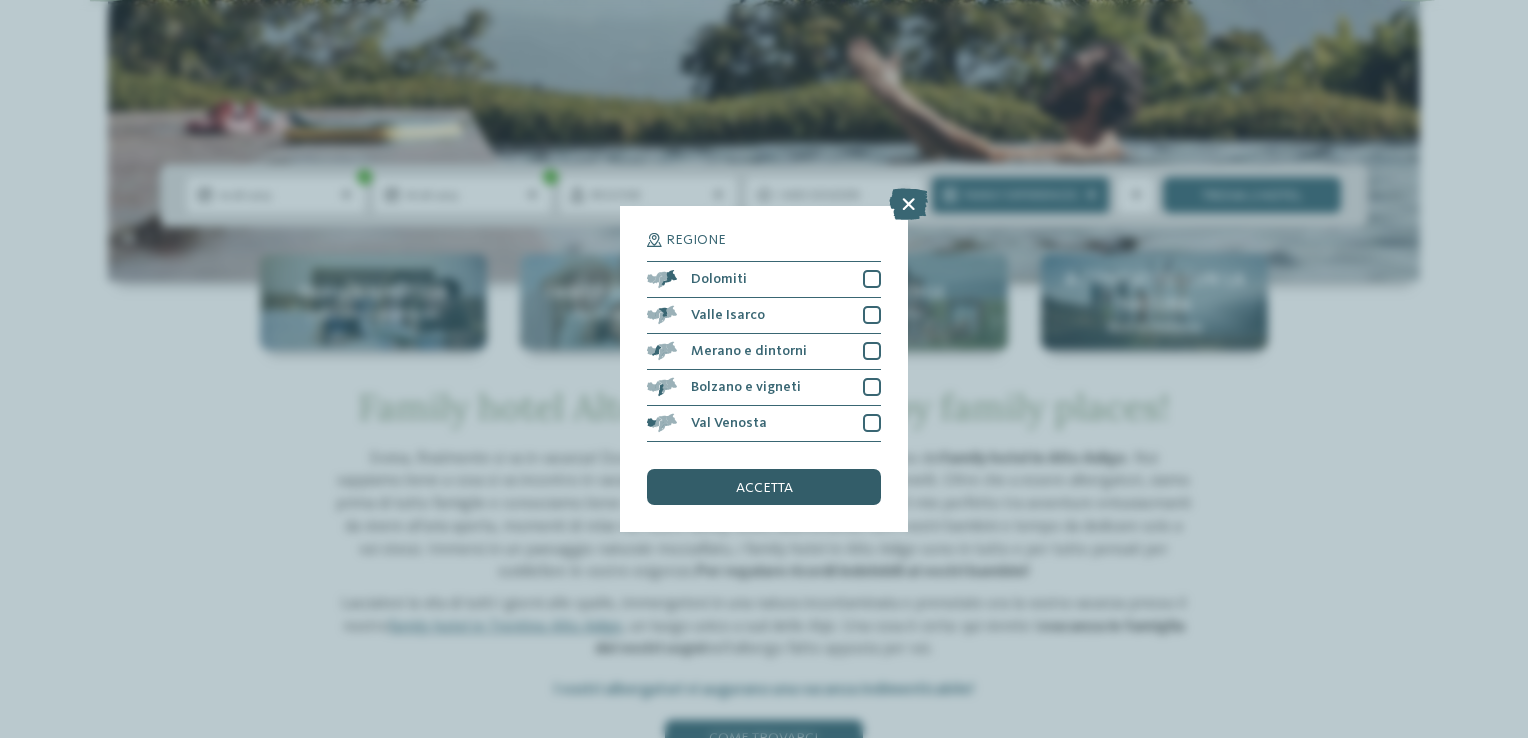 click on "accetta" at bounding box center (764, 487) 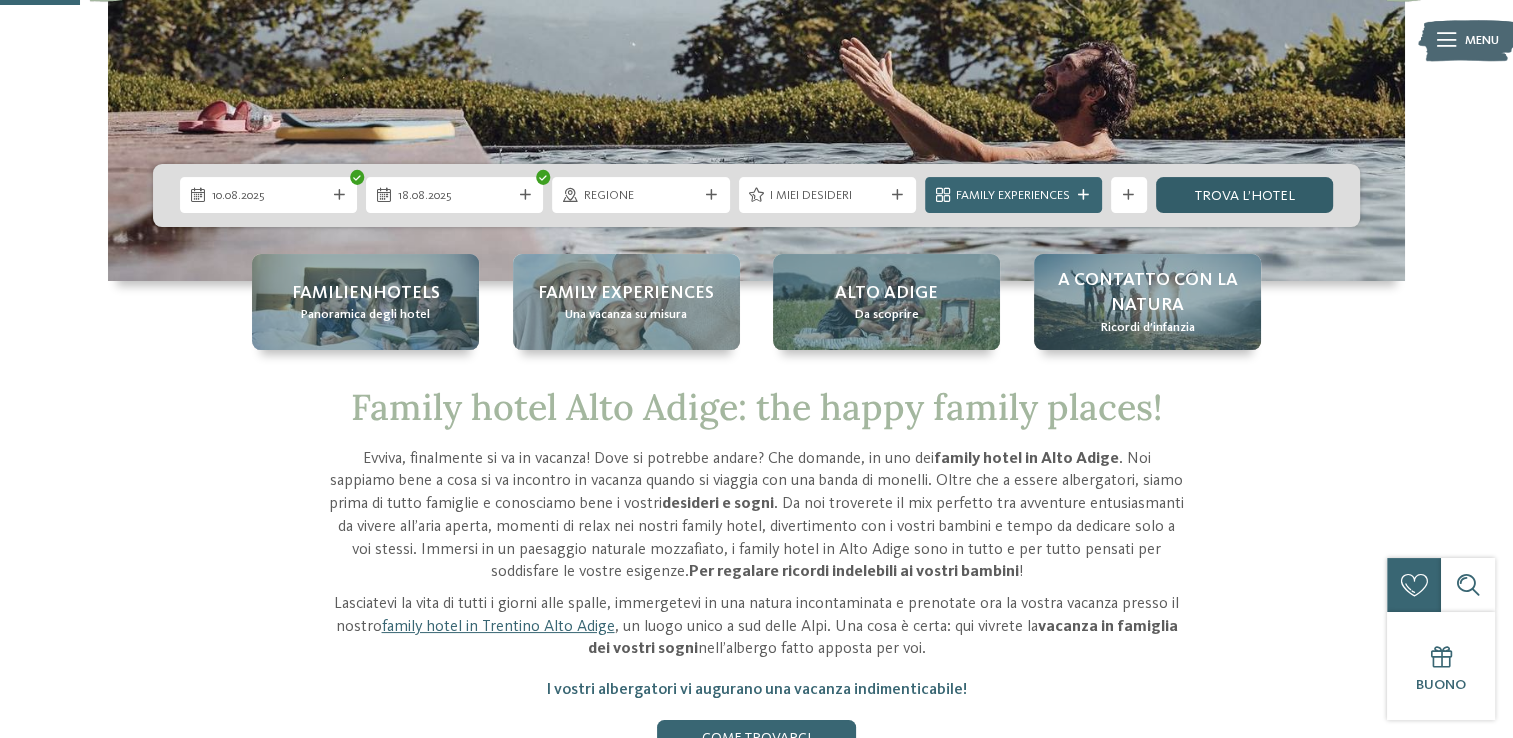 click on "trova l’hotel" at bounding box center (1244, 195) 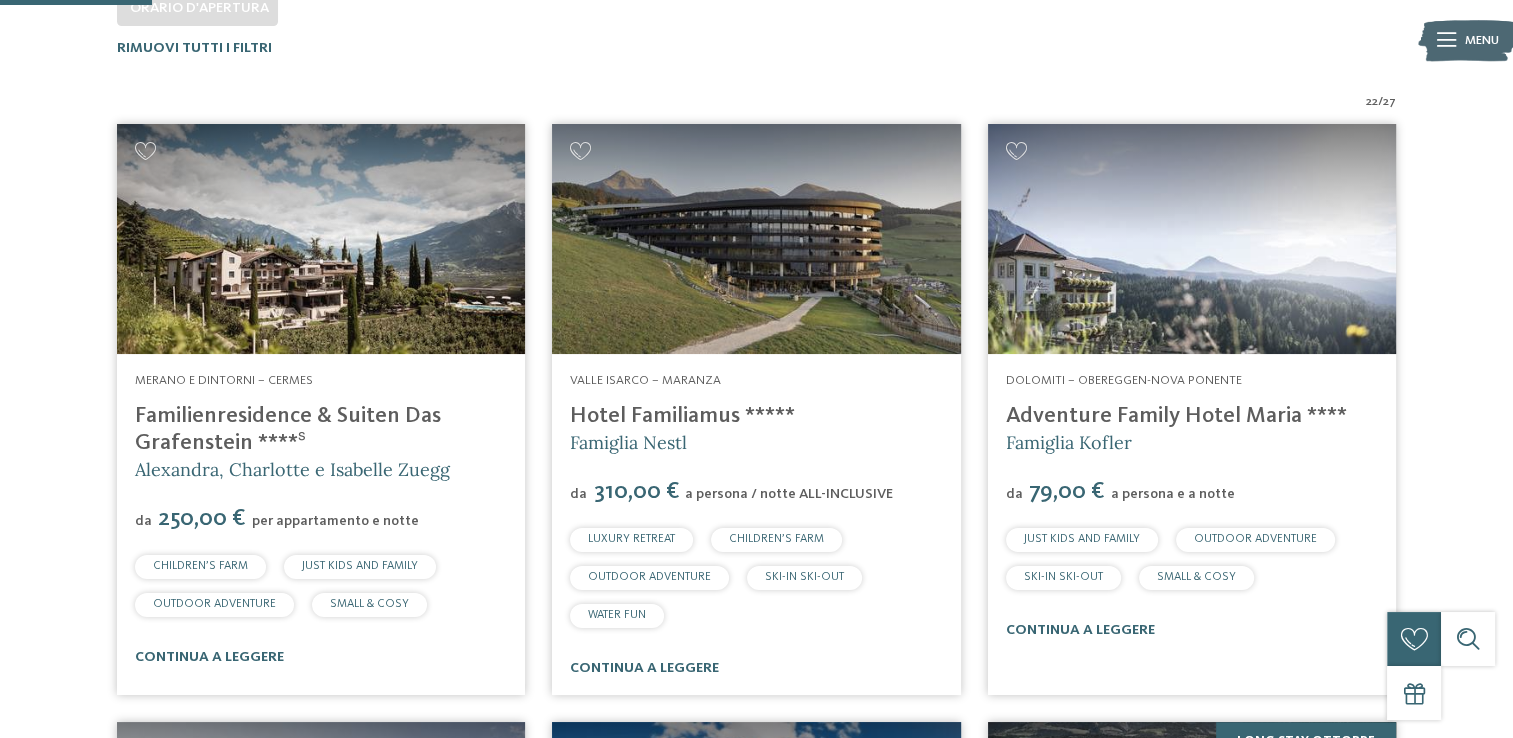scroll, scrollTop: 579, scrollLeft: 0, axis: vertical 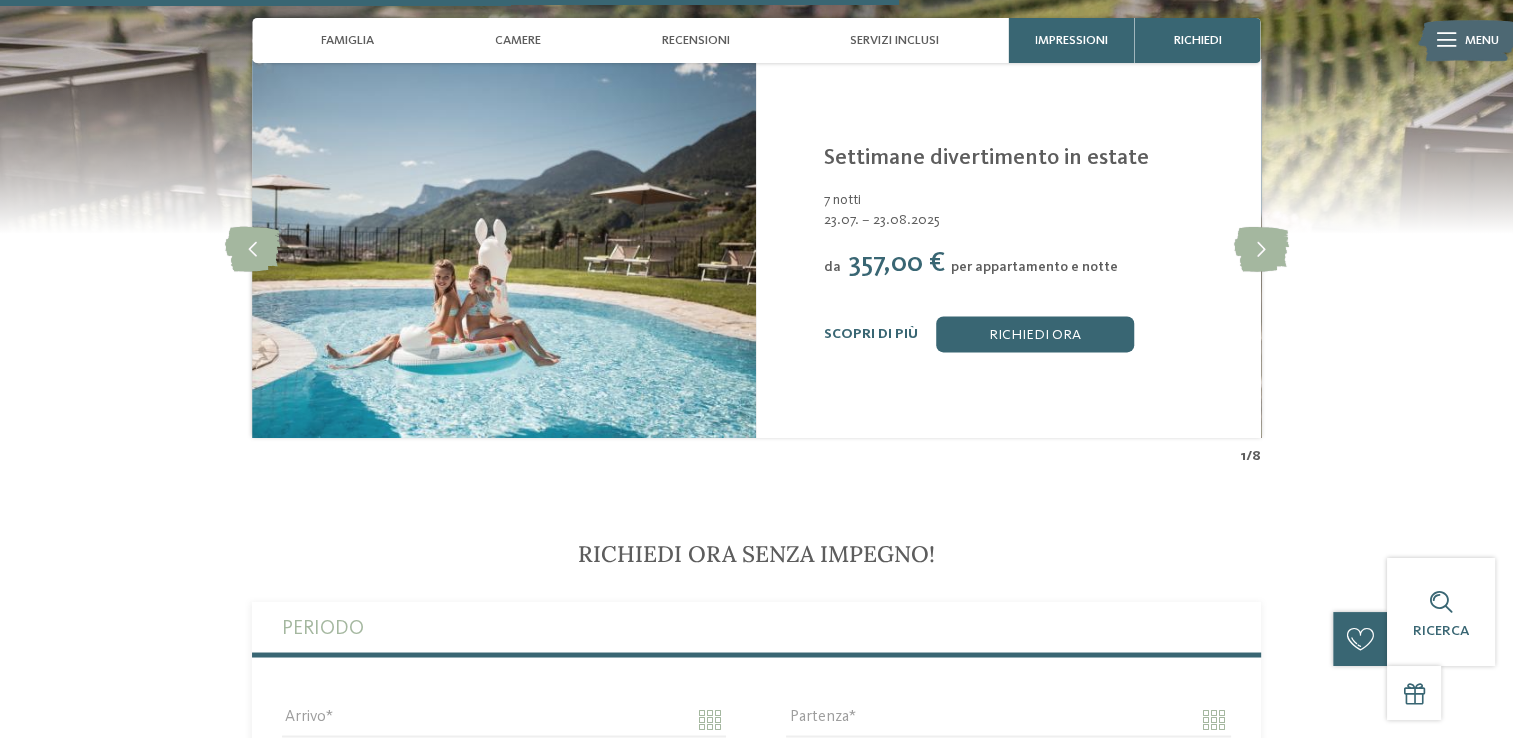 drag, startPoint x: 1520, startPoint y: 429, endPoint x: 1238, endPoint y: 518, distance: 295.711 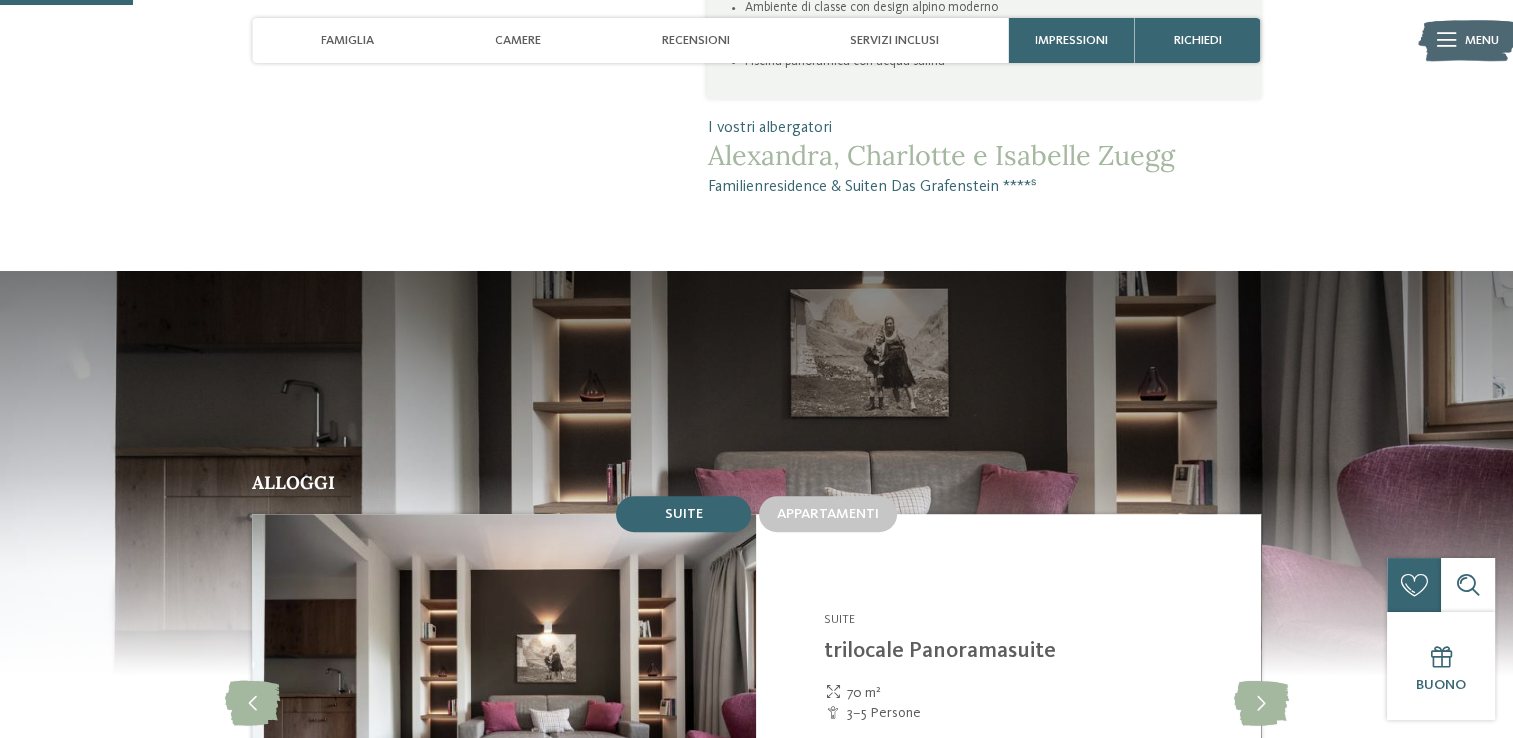 scroll, scrollTop: 3277, scrollLeft: 0, axis: vertical 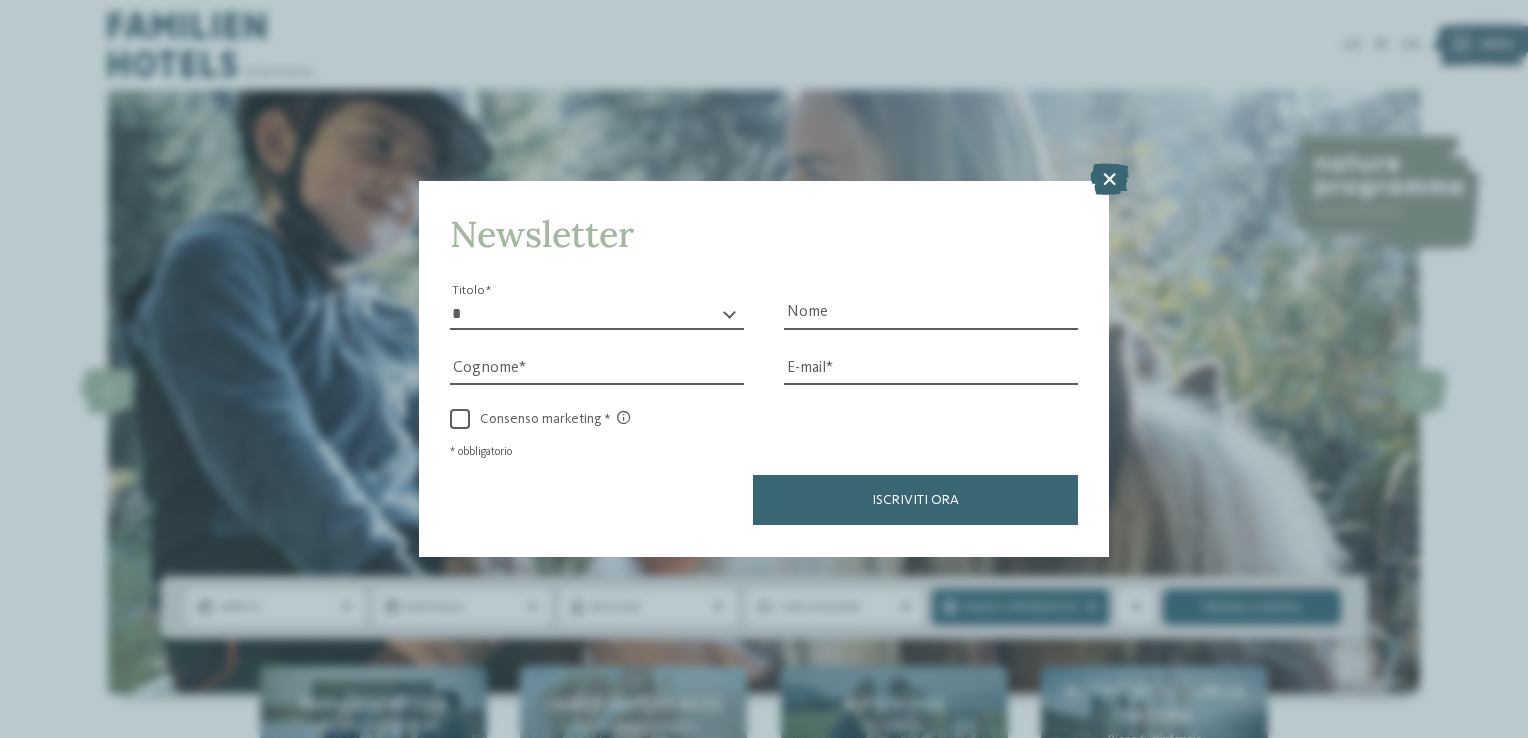 click at bounding box center (1109, 180) 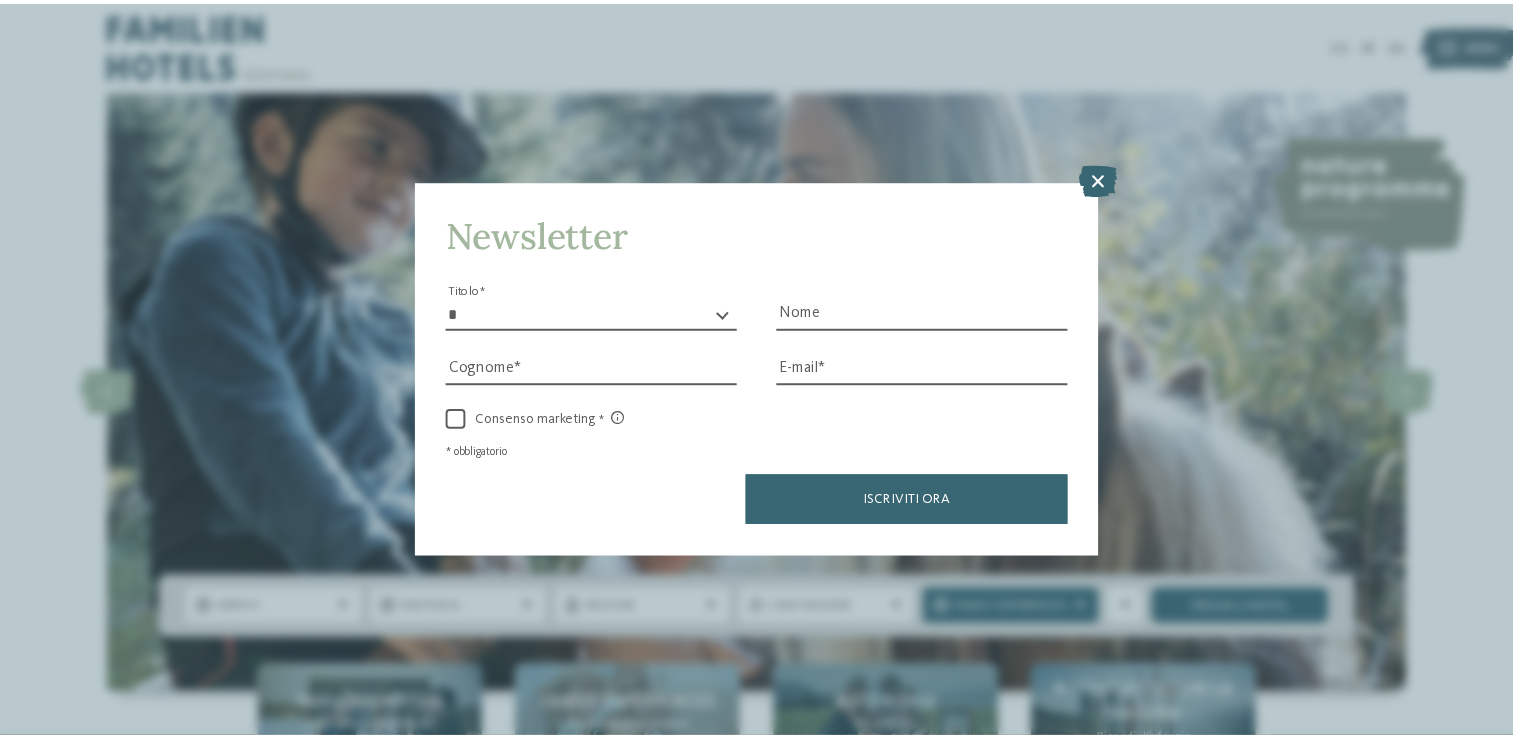 scroll, scrollTop: 0, scrollLeft: 0, axis: both 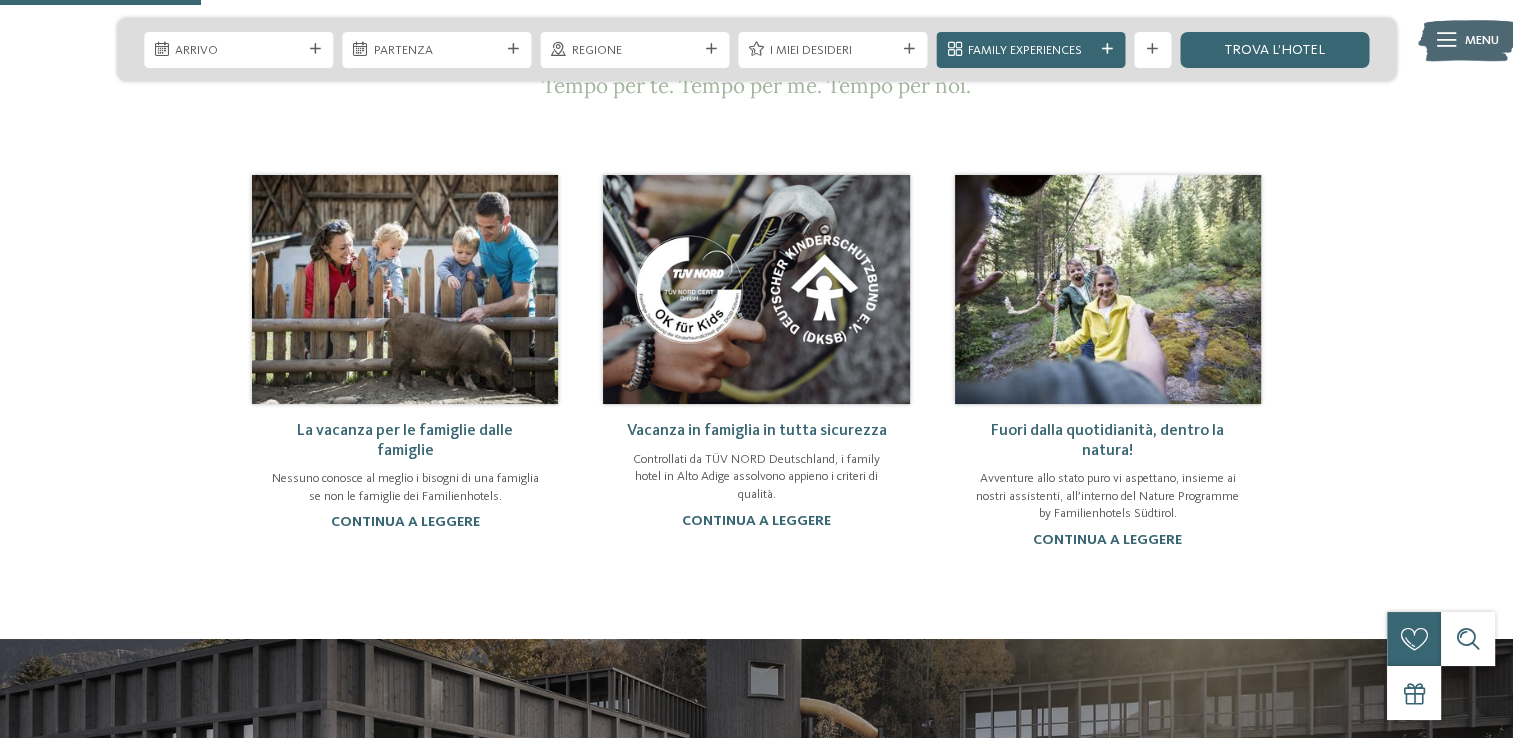 click at bounding box center (405, 289) 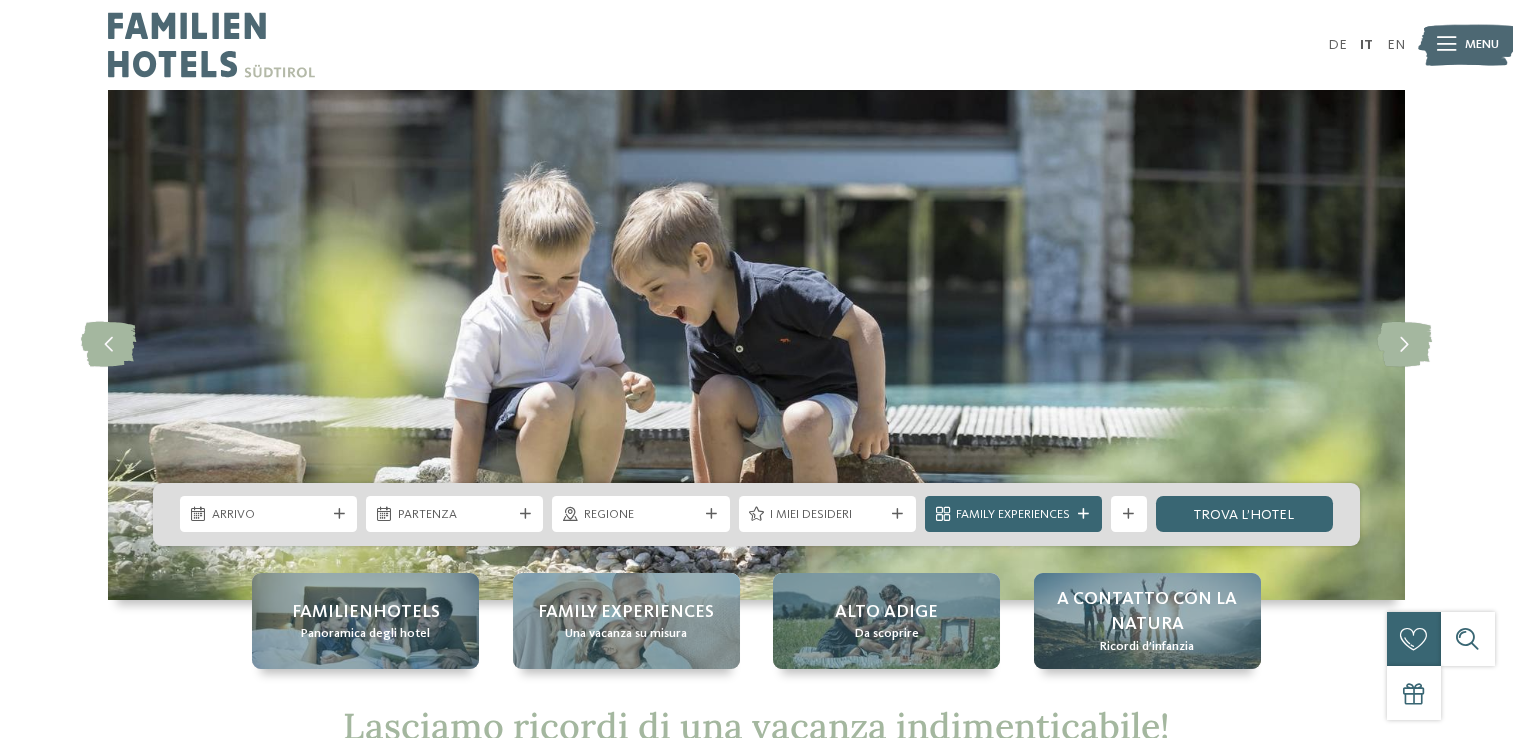 scroll, scrollTop: 0, scrollLeft: 0, axis: both 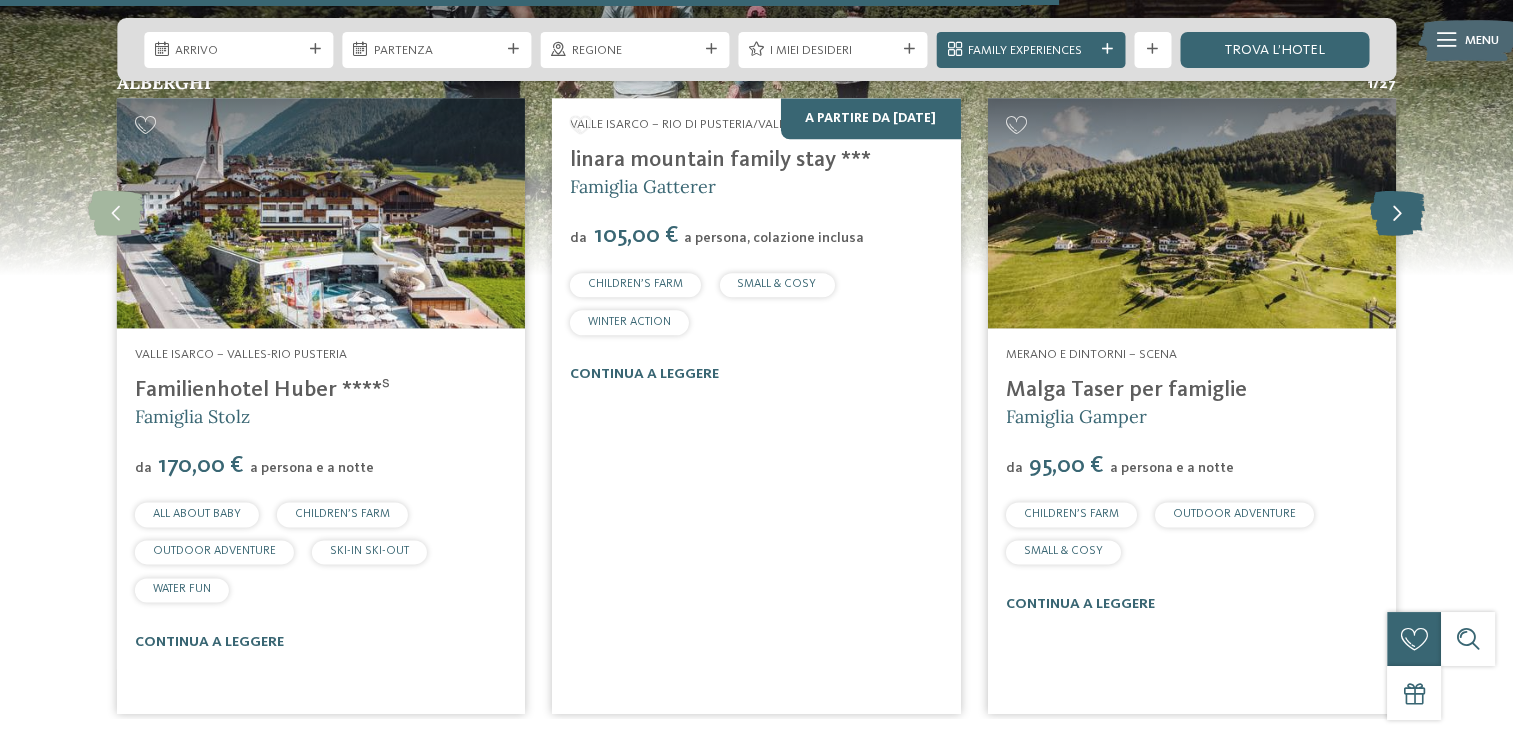 click at bounding box center (1397, 212) 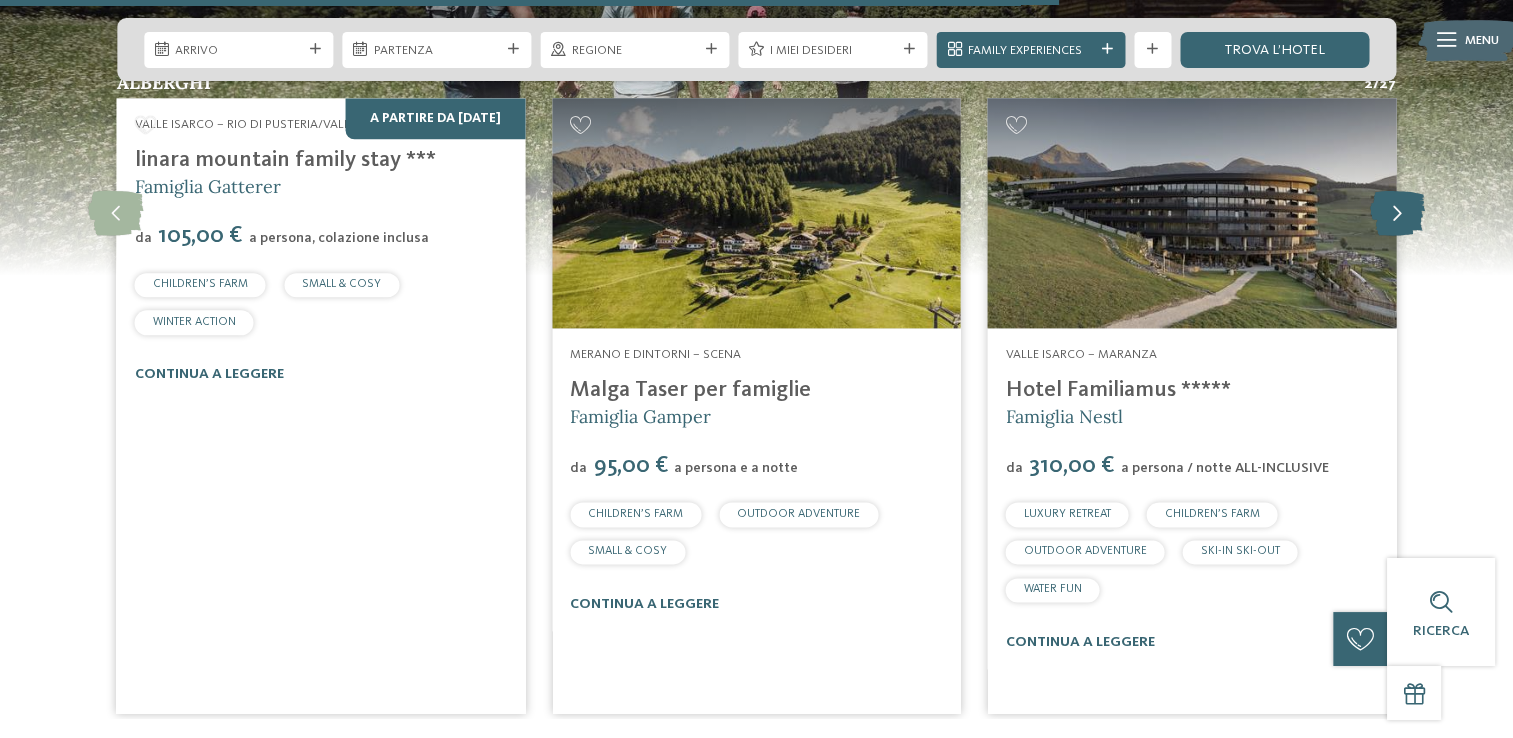 click at bounding box center [1397, 212] 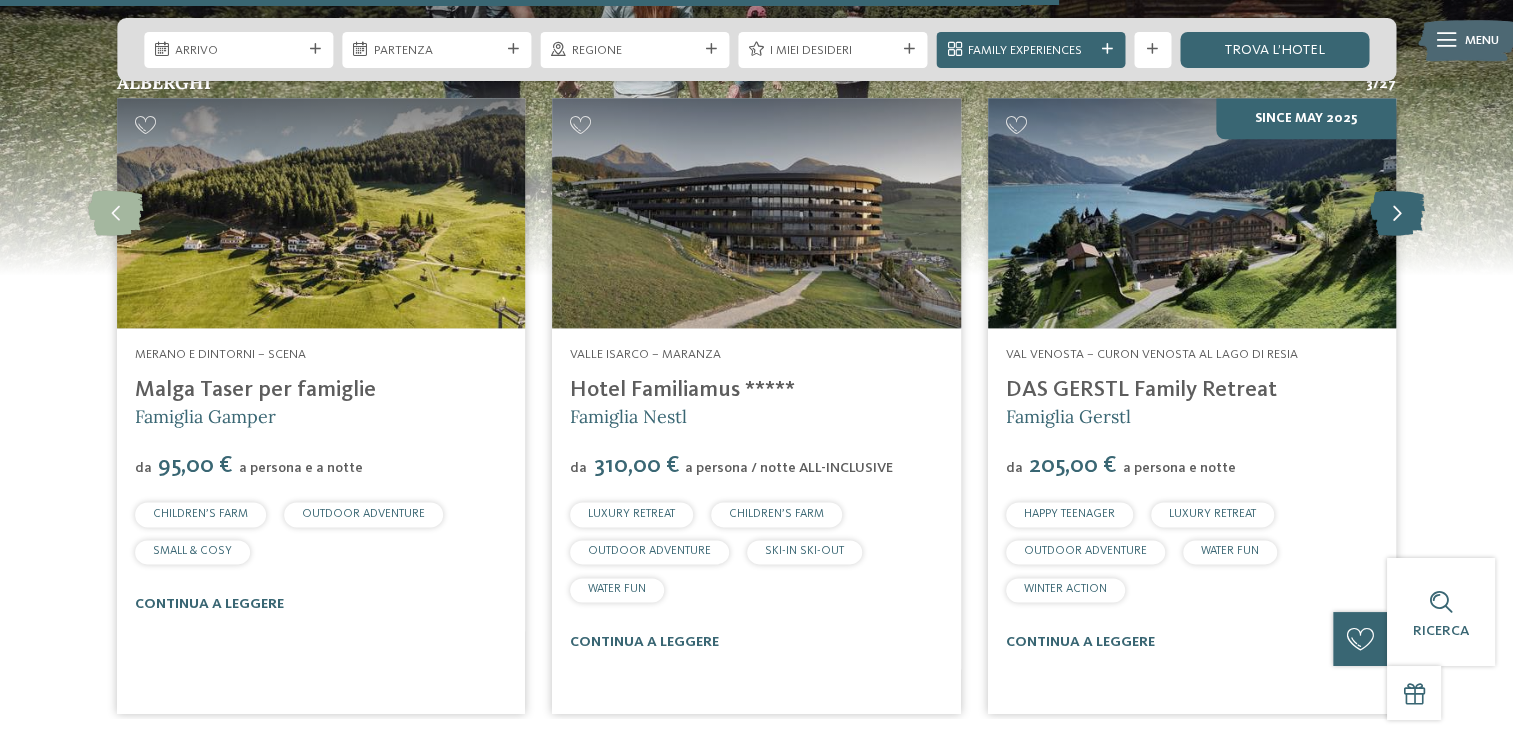 click at bounding box center (1397, 212) 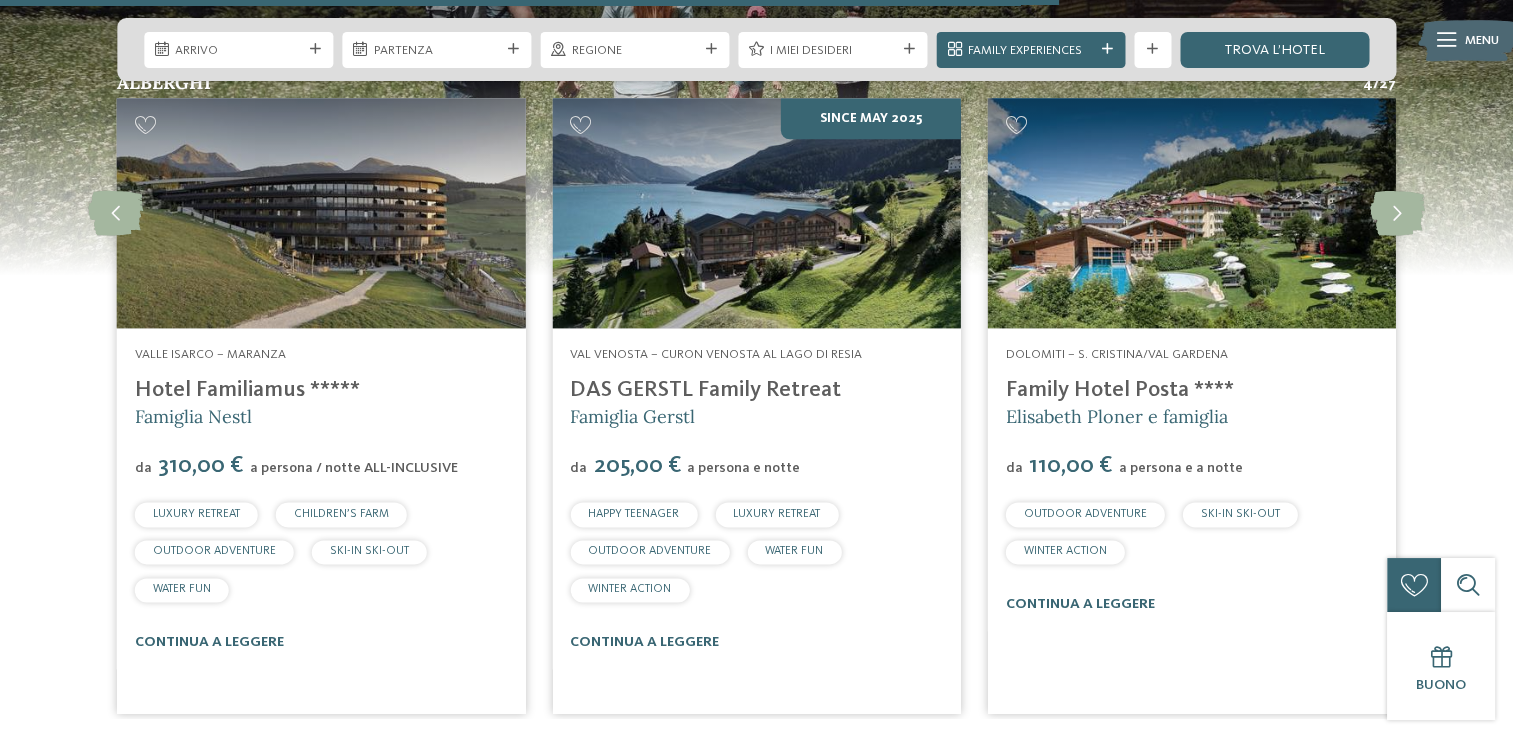 click on "DAS GERSTL Family Retreat" at bounding box center (705, 390) 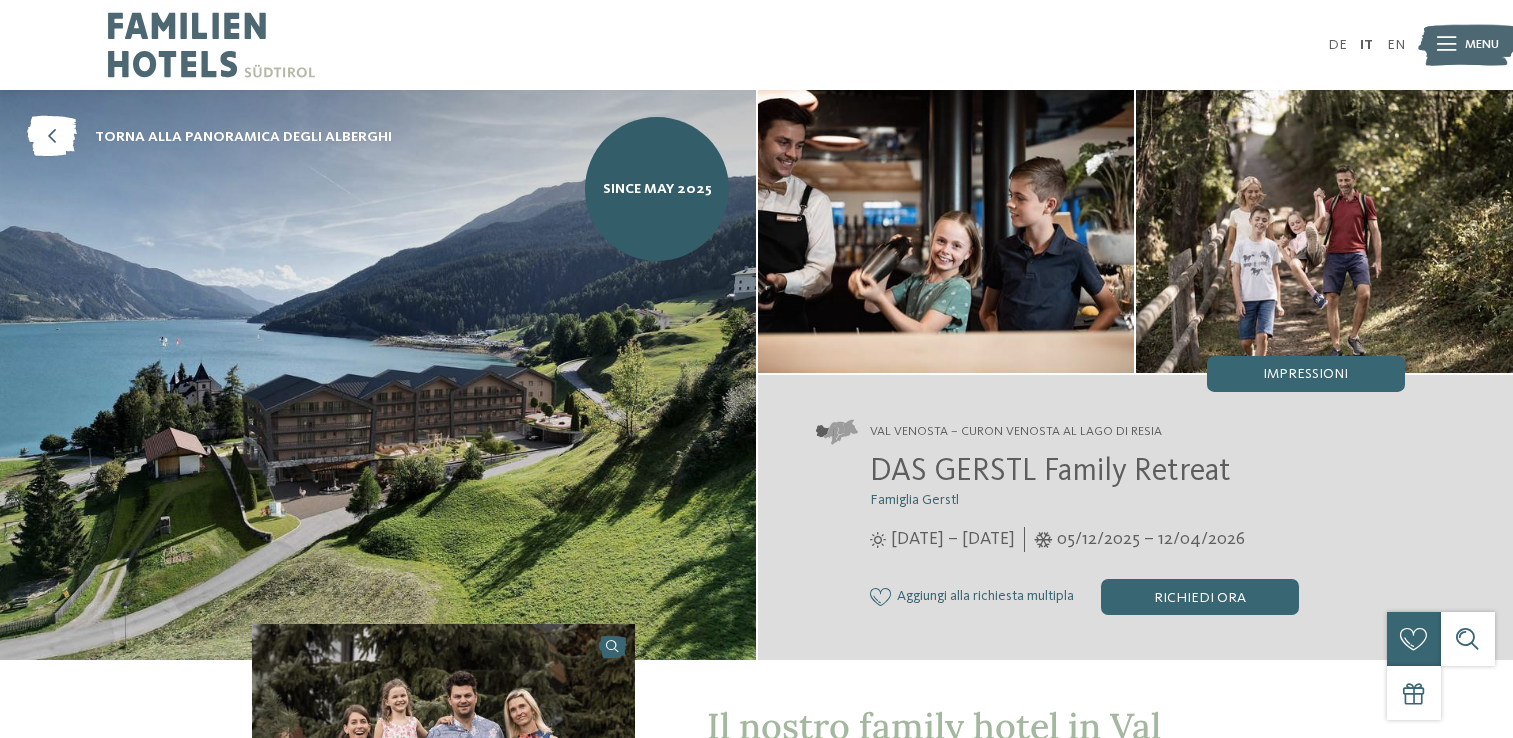 scroll, scrollTop: 0, scrollLeft: 0, axis: both 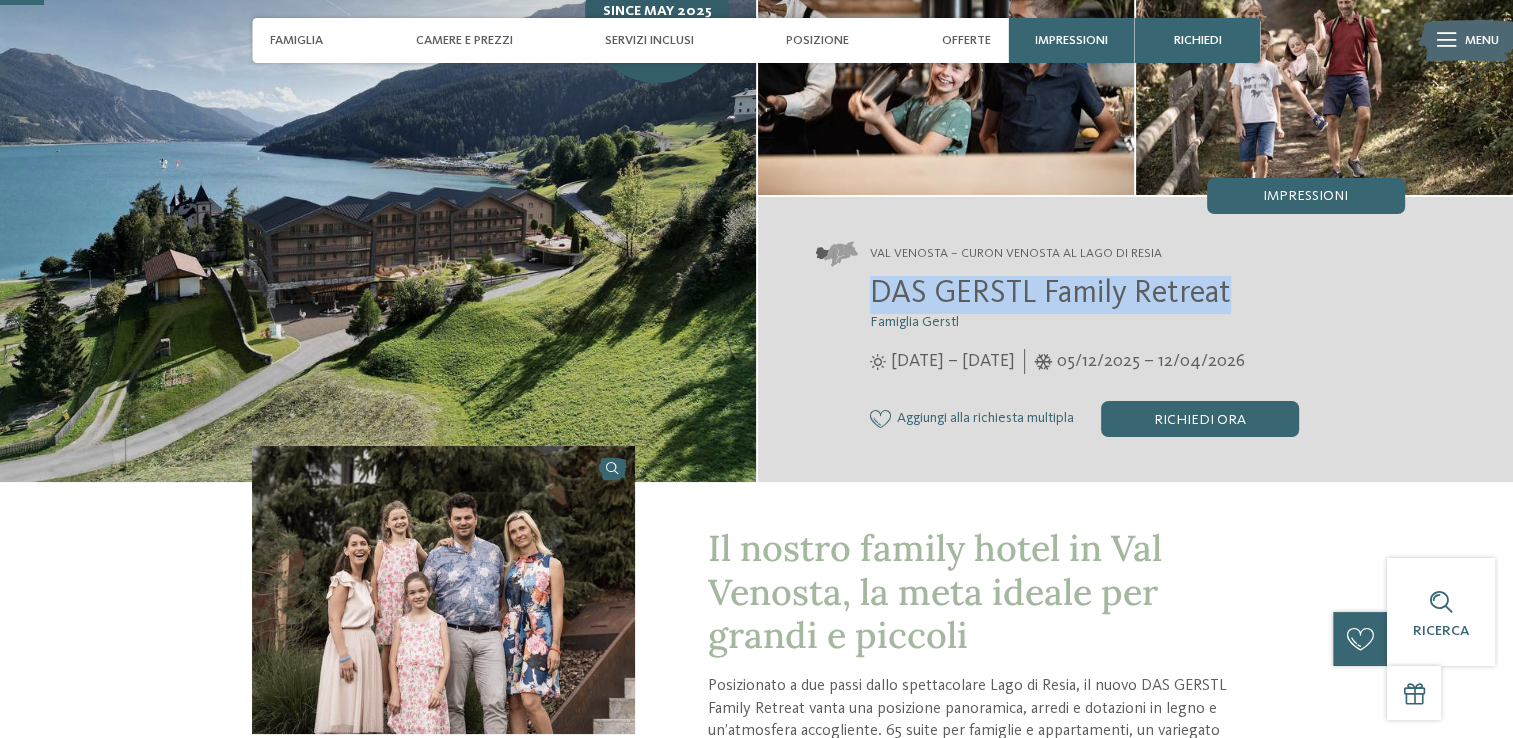 drag, startPoint x: 870, startPoint y: 294, endPoint x: 1232, endPoint y: 298, distance: 362.0221 